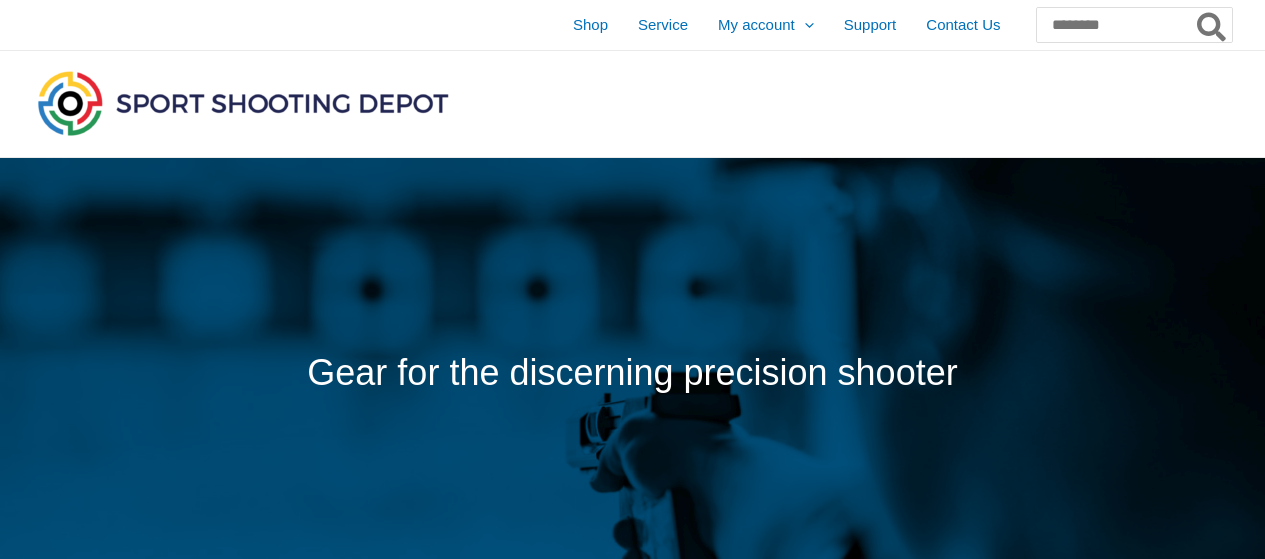 scroll, scrollTop: 0, scrollLeft: 0, axis: both 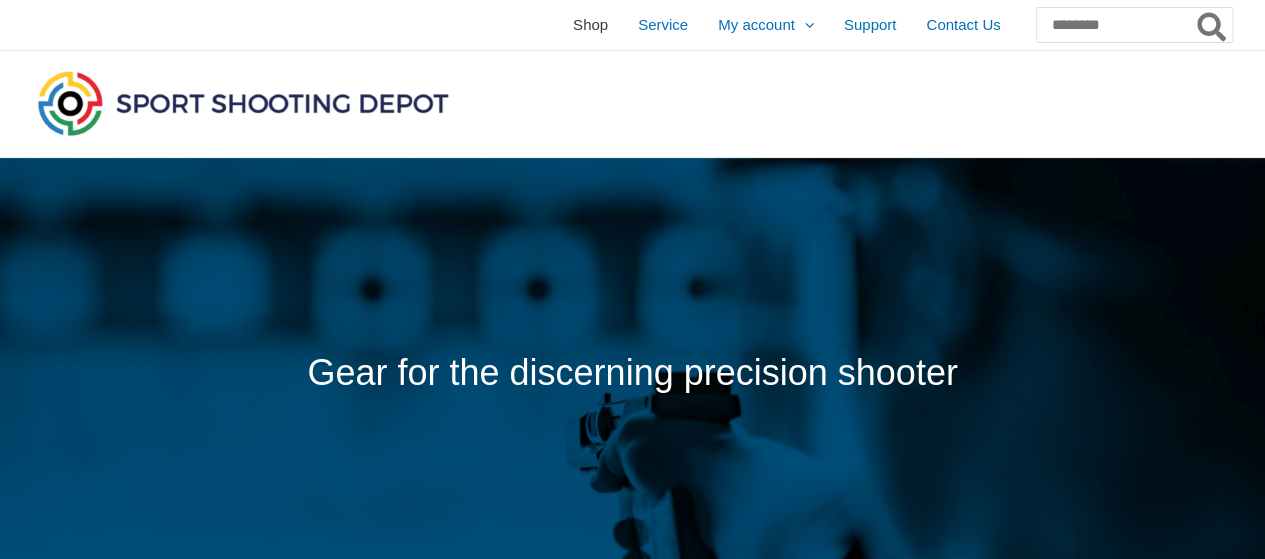 click on "Shop" at bounding box center [590, 25] 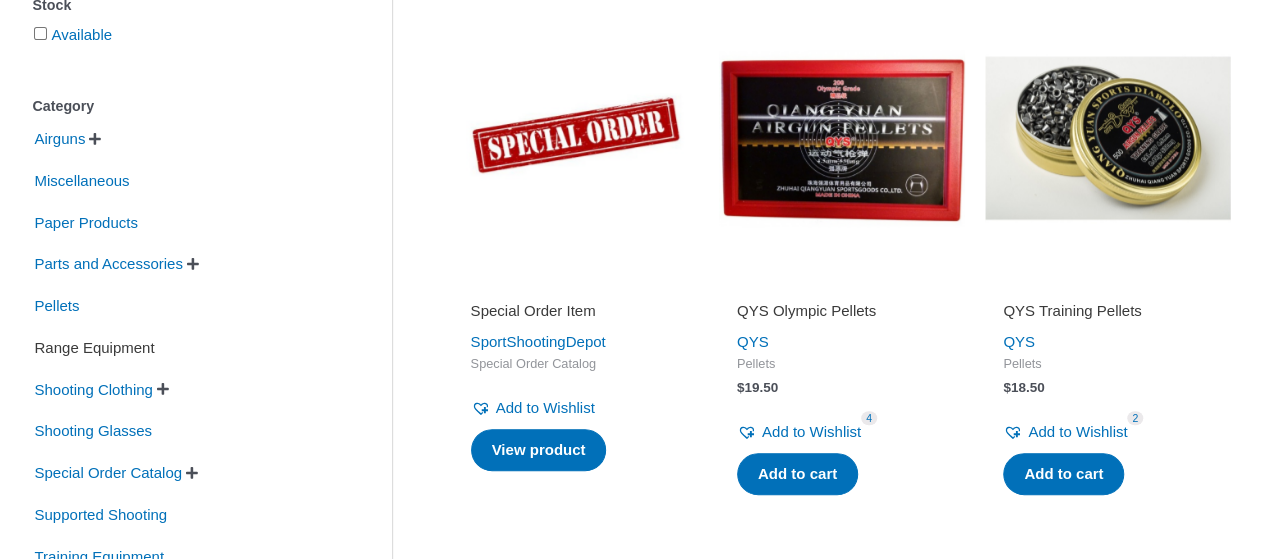 scroll, scrollTop: 414, scrollLeft: 0, axis: vertical 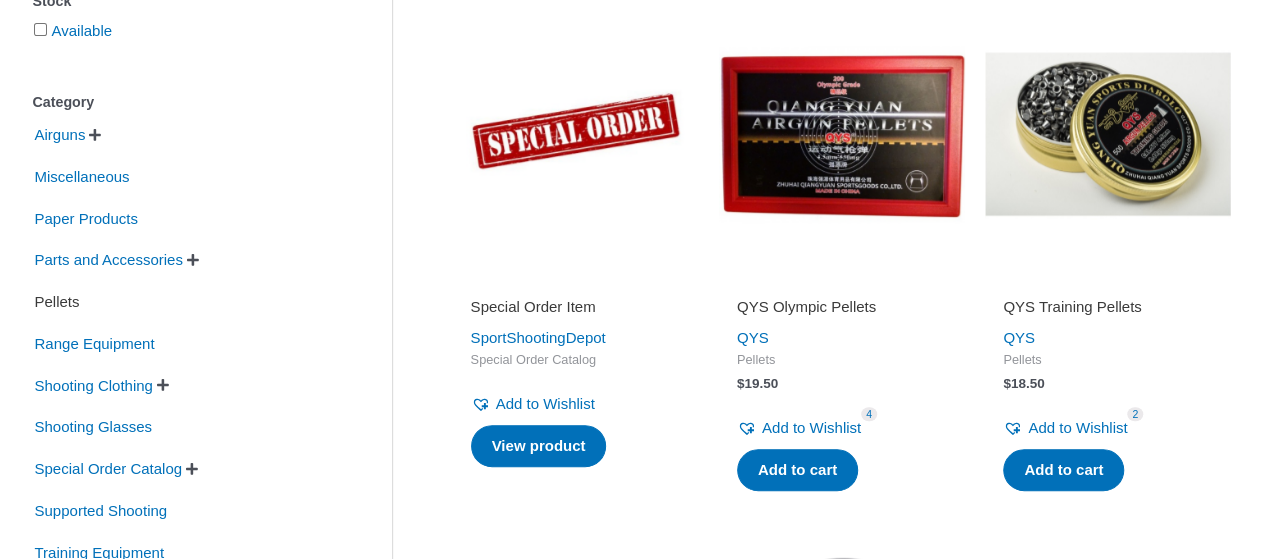 click on "Pellets" at bounding box center (57, 302) 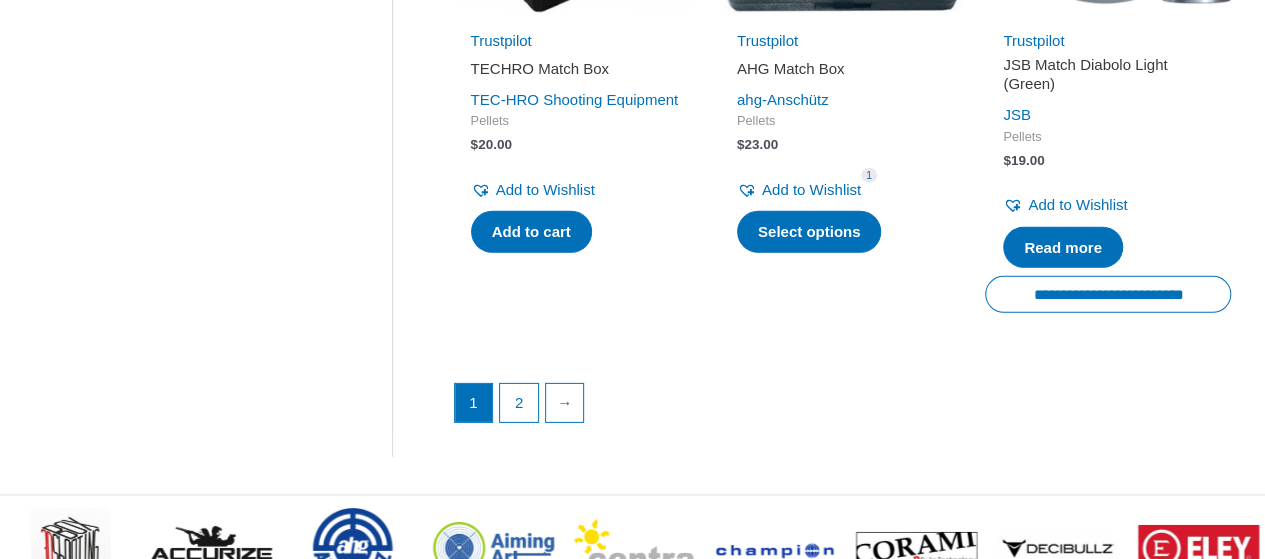 scroll, scrollTop: 3149, scrollLeft: 0, axis: vertical 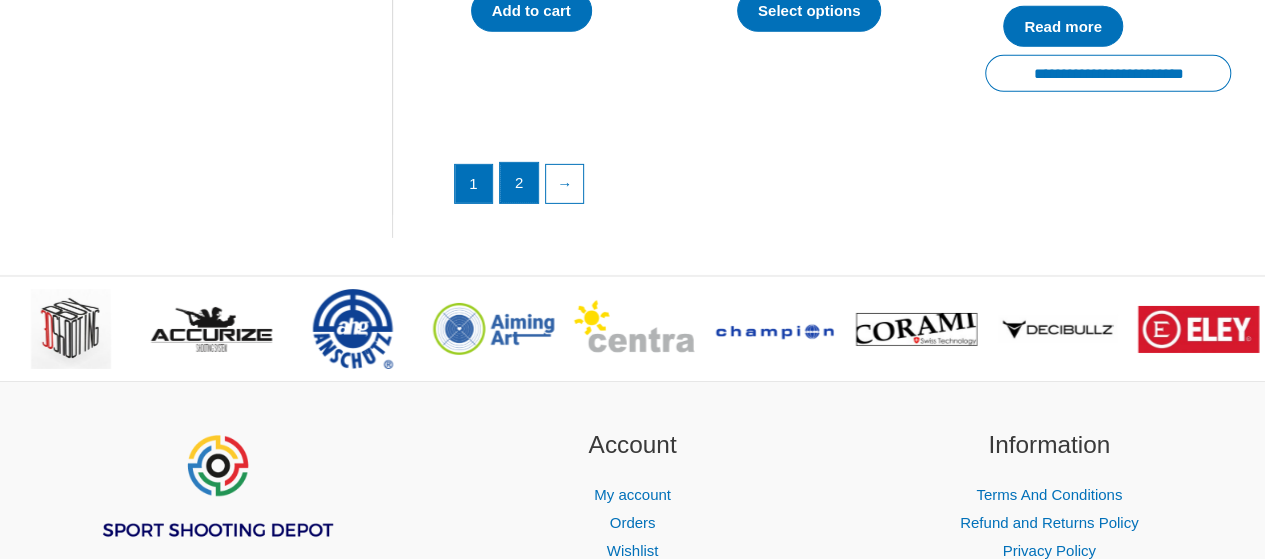 click on "2" at bounding box center (519, 183) 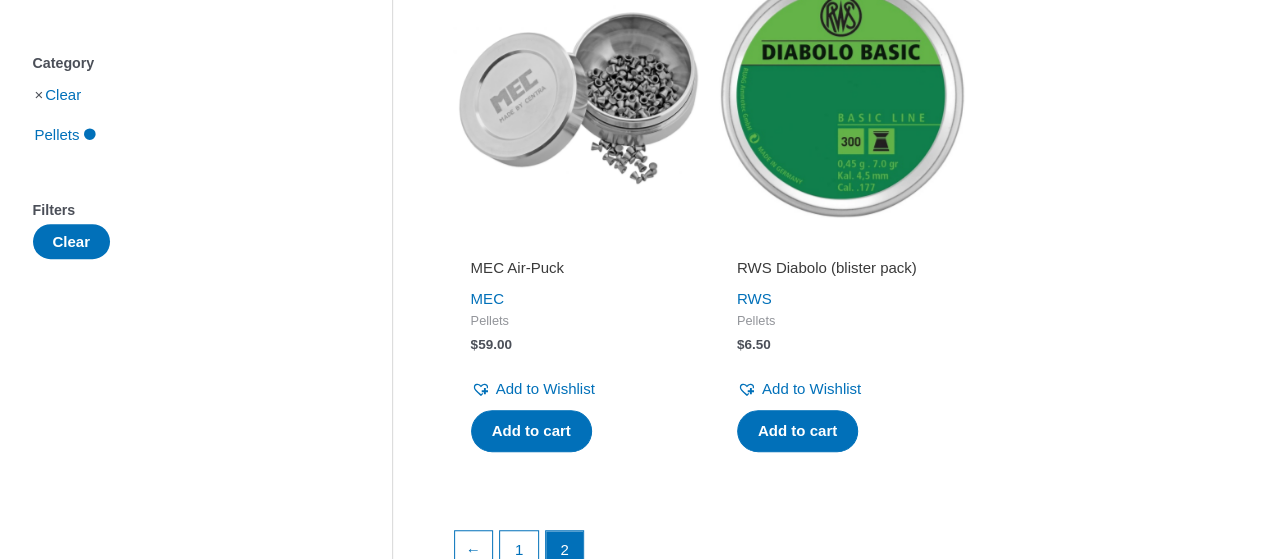 scroll, scrollTop: 455, scrollLeft: 0, axis: vertical 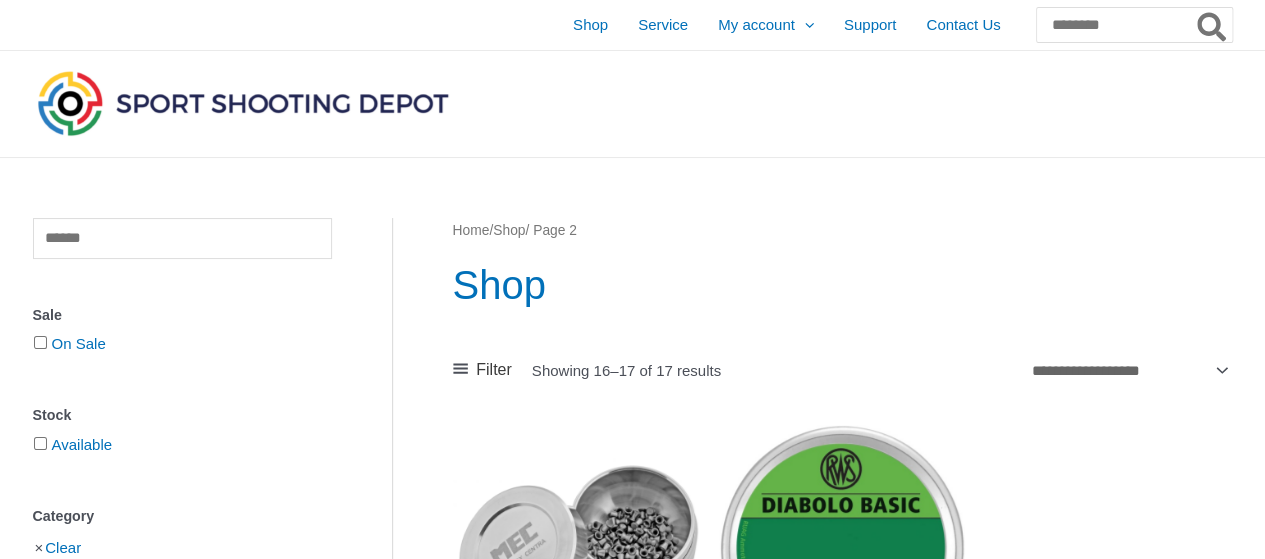 click at bounding box center (243, 103) 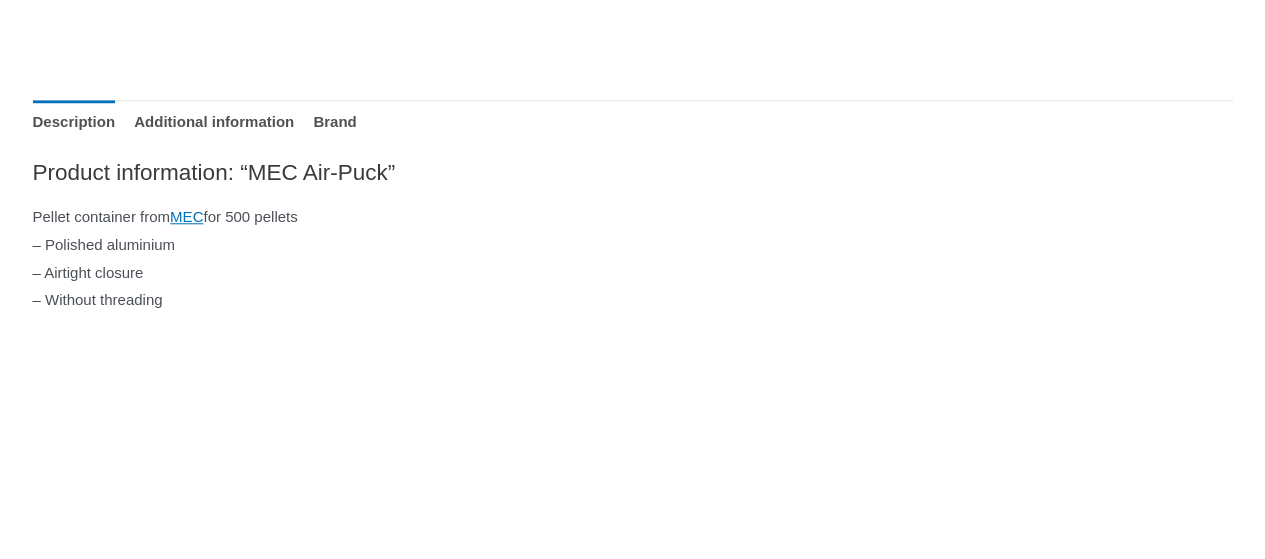 scroll, scrollTop: 831, scrollLeft: 0, axis: vertical 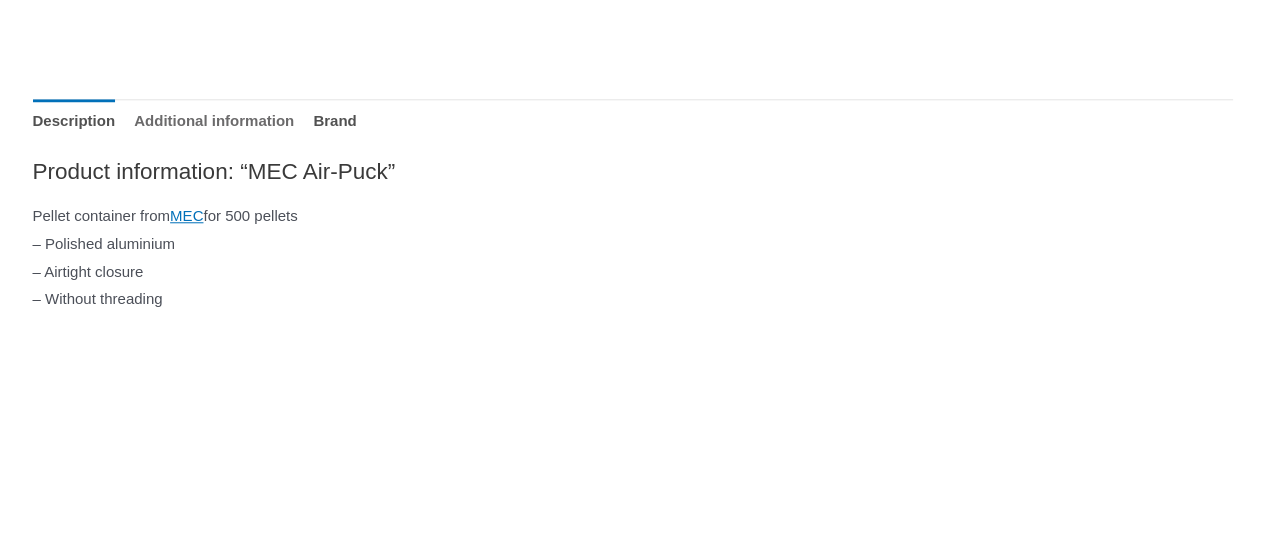 click on "Additional information" at bounding box center (214, 120) 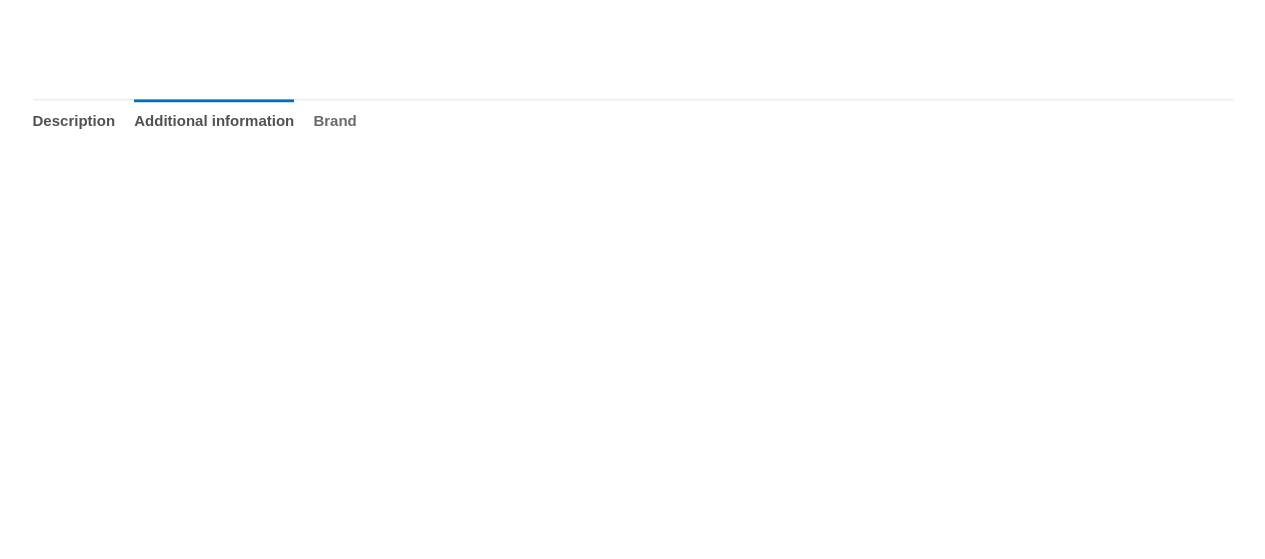 click on "Brand" at bounding box center [334, 120] 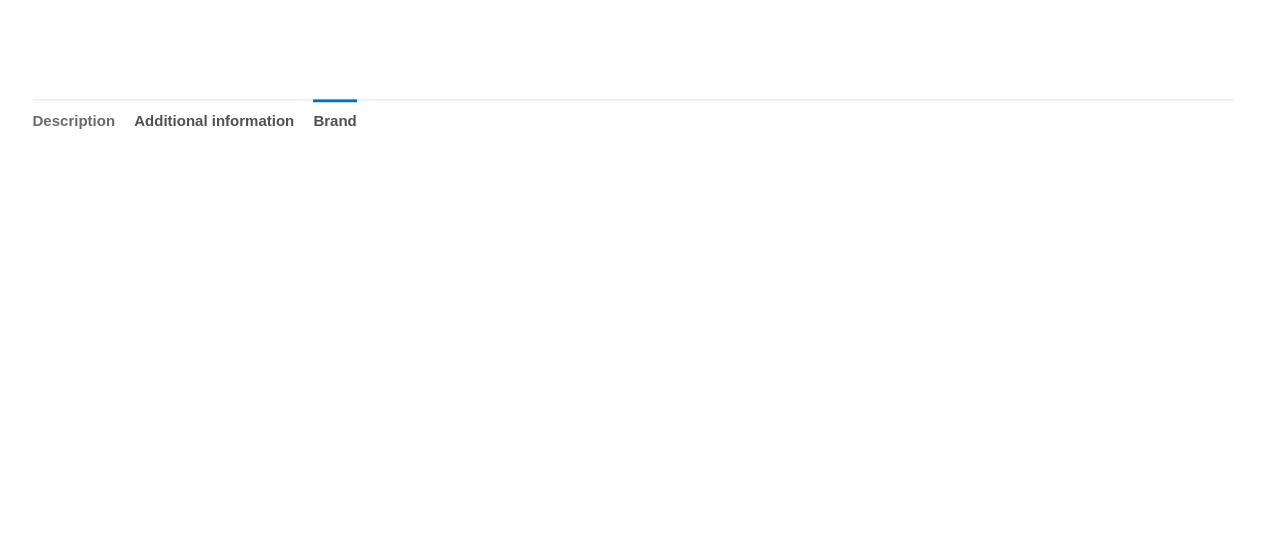 click on "Description" at bounding box center (74, 120) 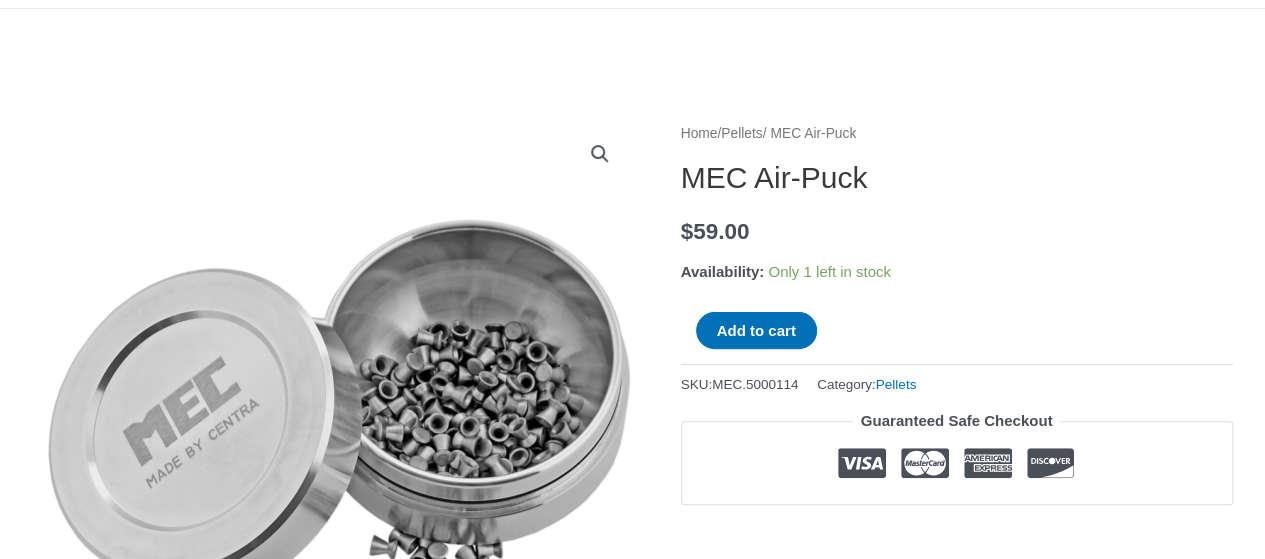scroll, scrollTop: 243, scrollLeft: 0, axis: vertical 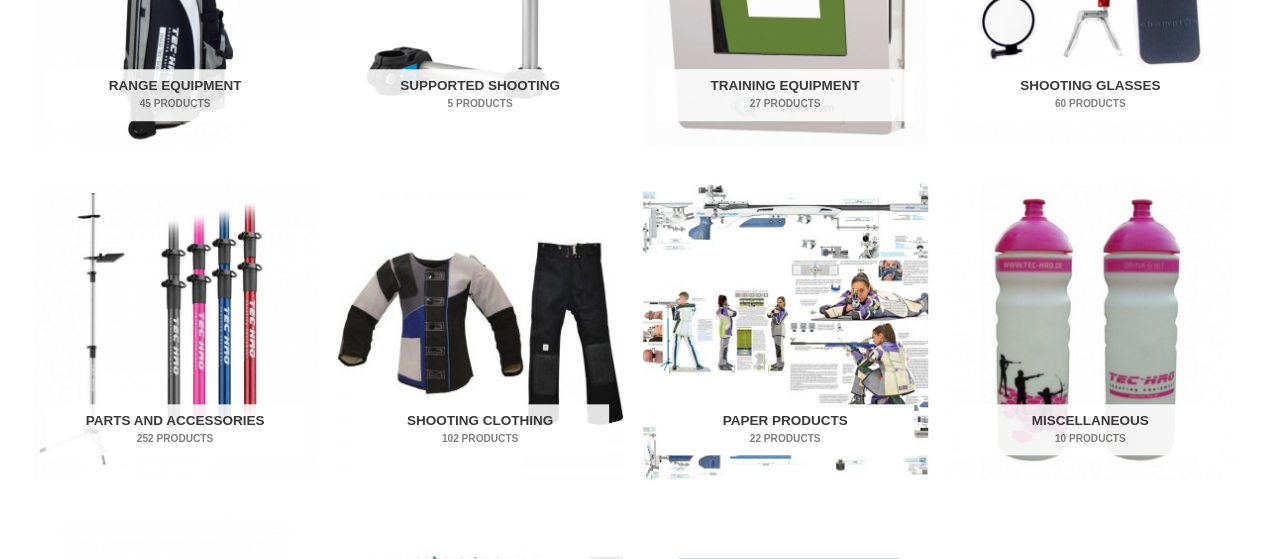 click on "Paper Products 22 Products" at bounding box center (785, 430) 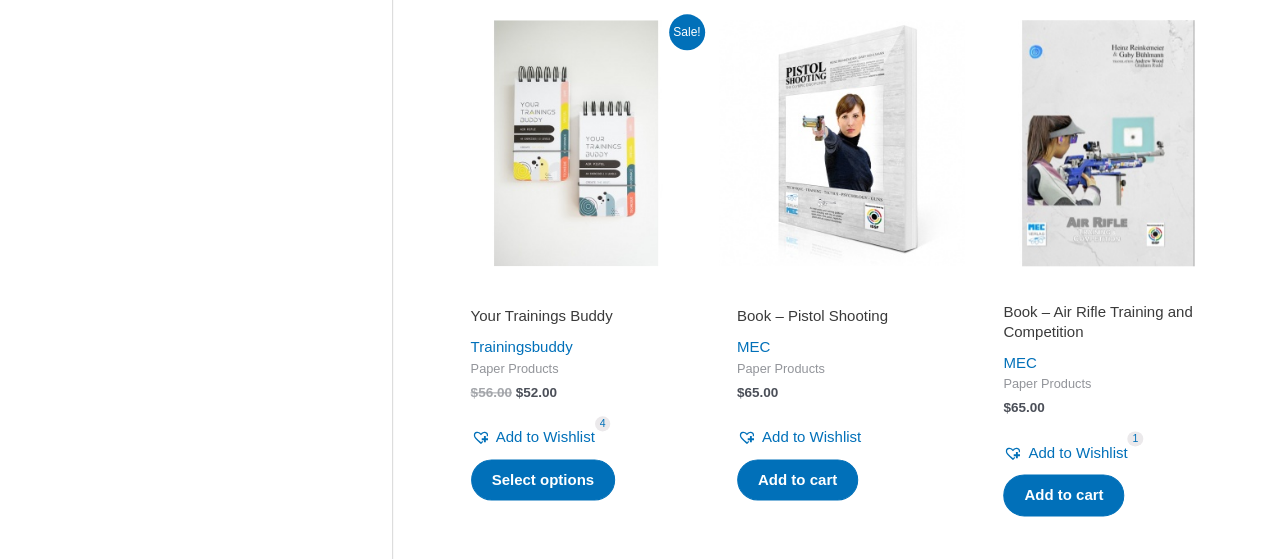 scroll, scrollTop: 1007, scrollLeft: 0, axis: vertical 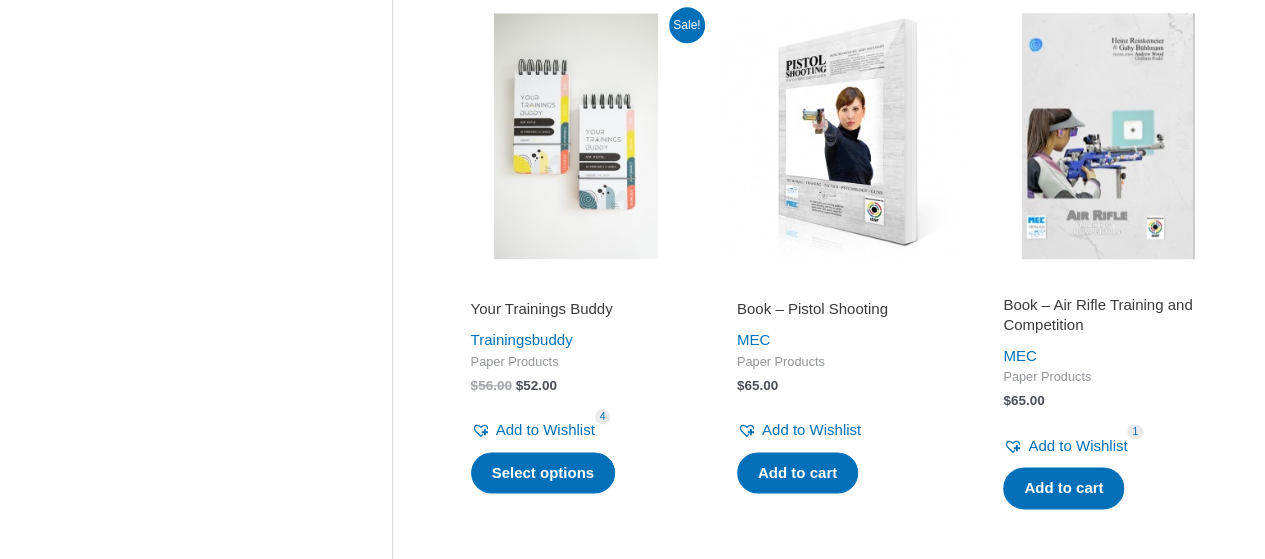 click on "Book – Pistol Shooting" at bounding box center [842, 309] 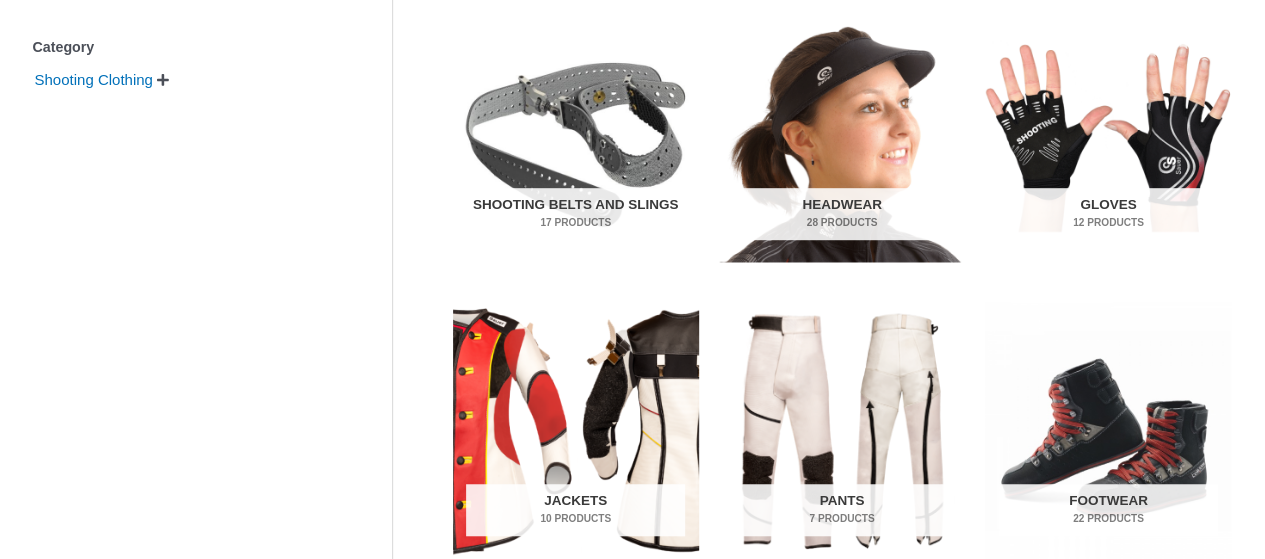 scroll, scrollTop: 524, scrollLeft: 0, axis: vertical 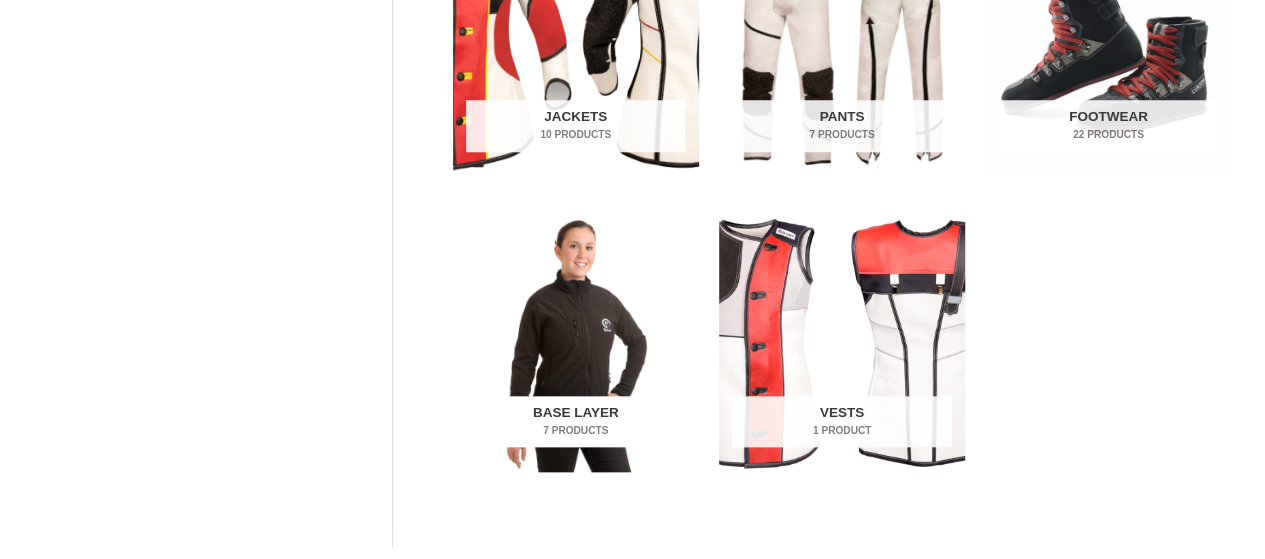 click on "Base Layer 7 Products" at bounding box center [575, 422] 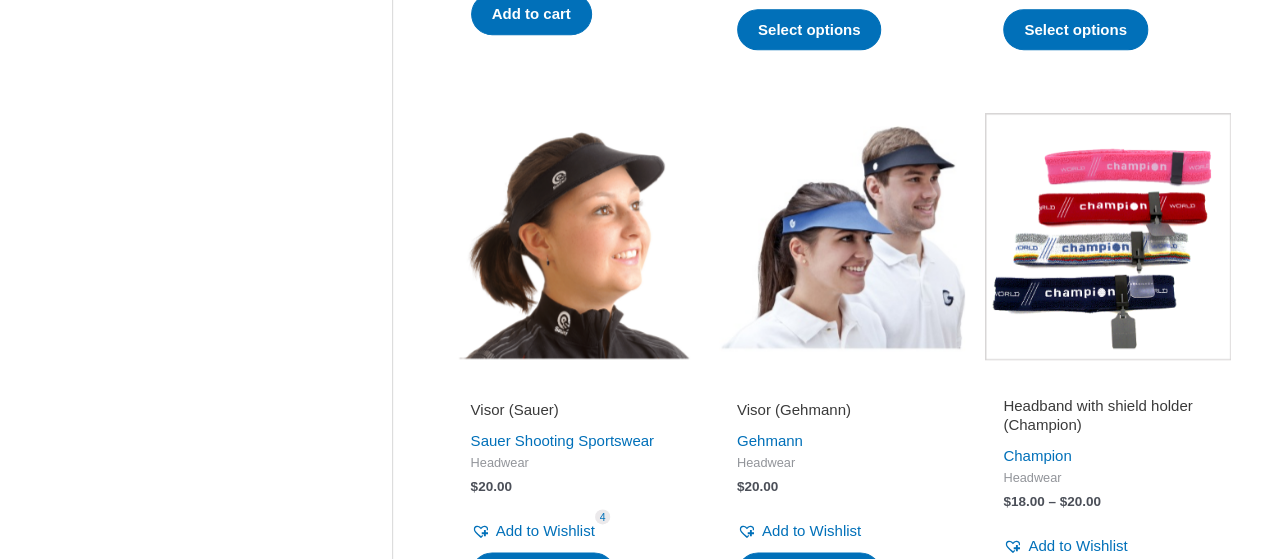 scroll, scrollTop: 1068, scrollLeft: 0, axis: vertical 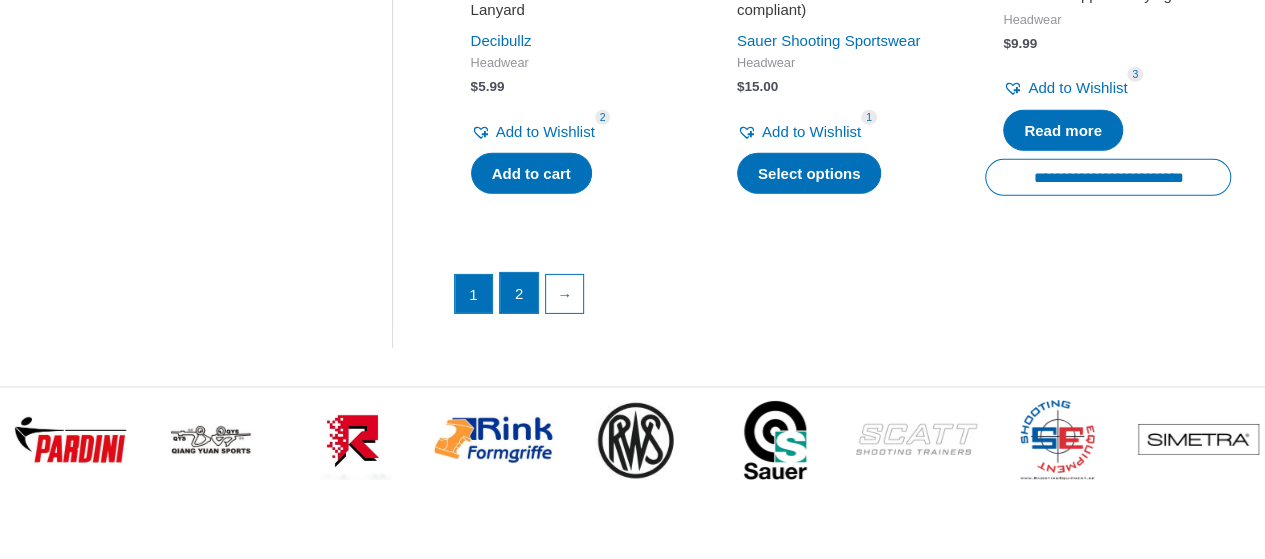 click on "2" at bounding box center [519, 293] 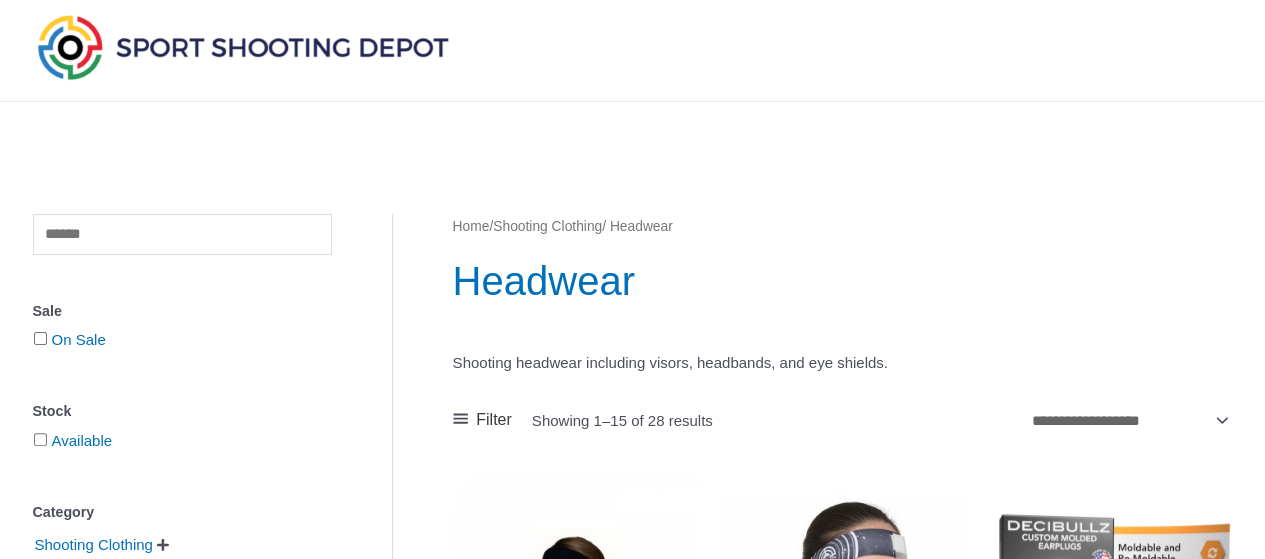 scroll, scrollTop: 0, scrollLeft: 0, axis: both 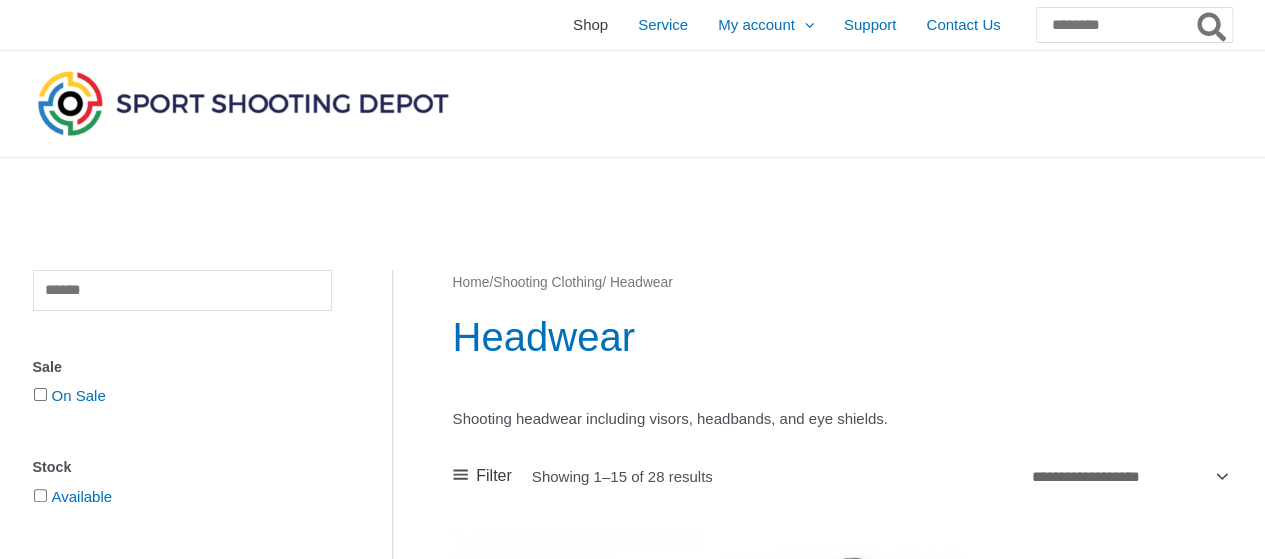 click on "Shop" at bounding box center (590, 25) 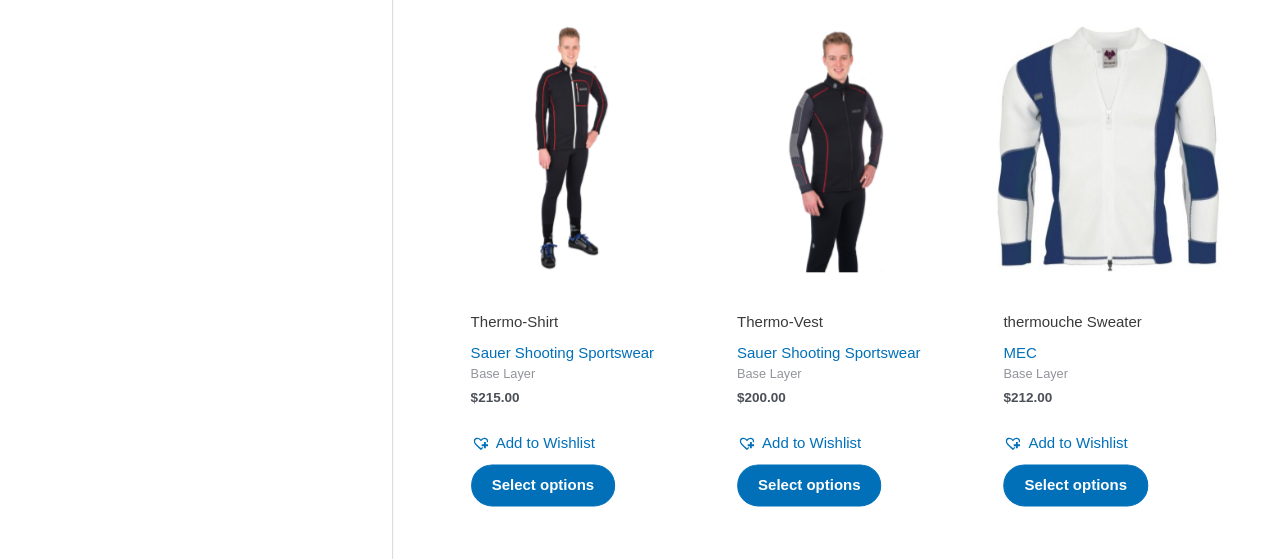 scroll, scrollTop: 863, scrollLeft: 0, axis: vertical 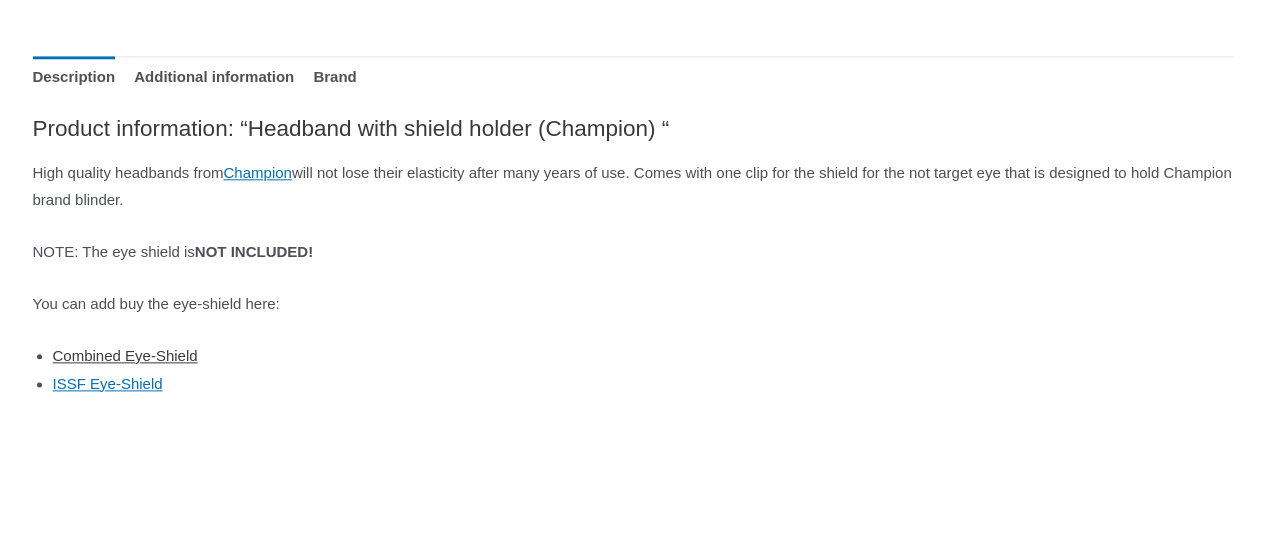 click on "Combined Eye-Shield" at bounding box center (125, 355) 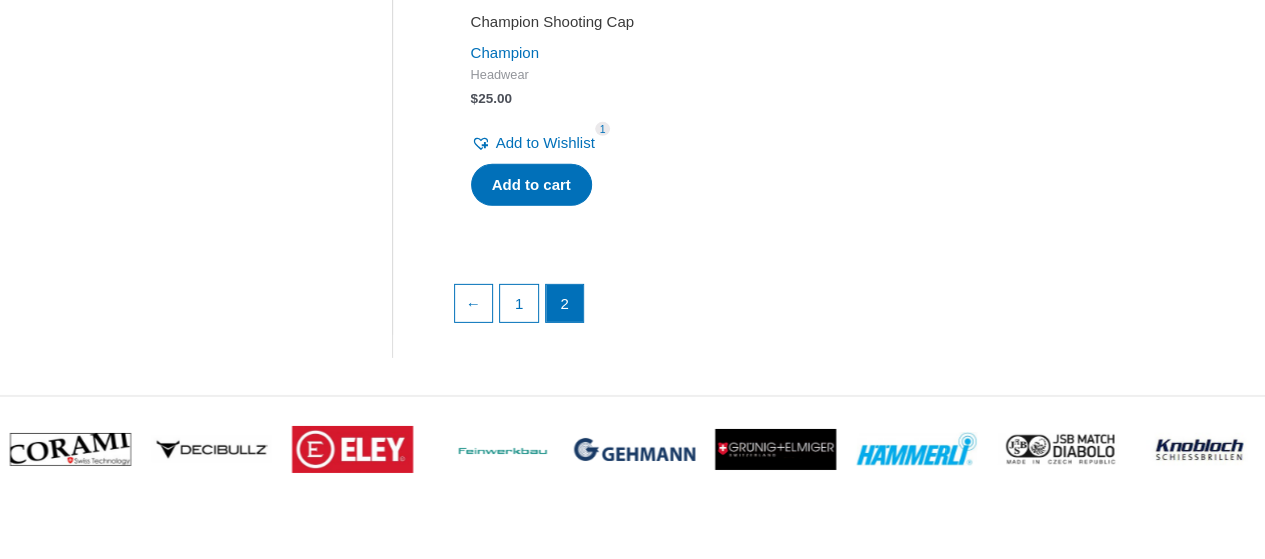 scroll, scrollTop: 3038, scrollLeft: 0, axis: vertical 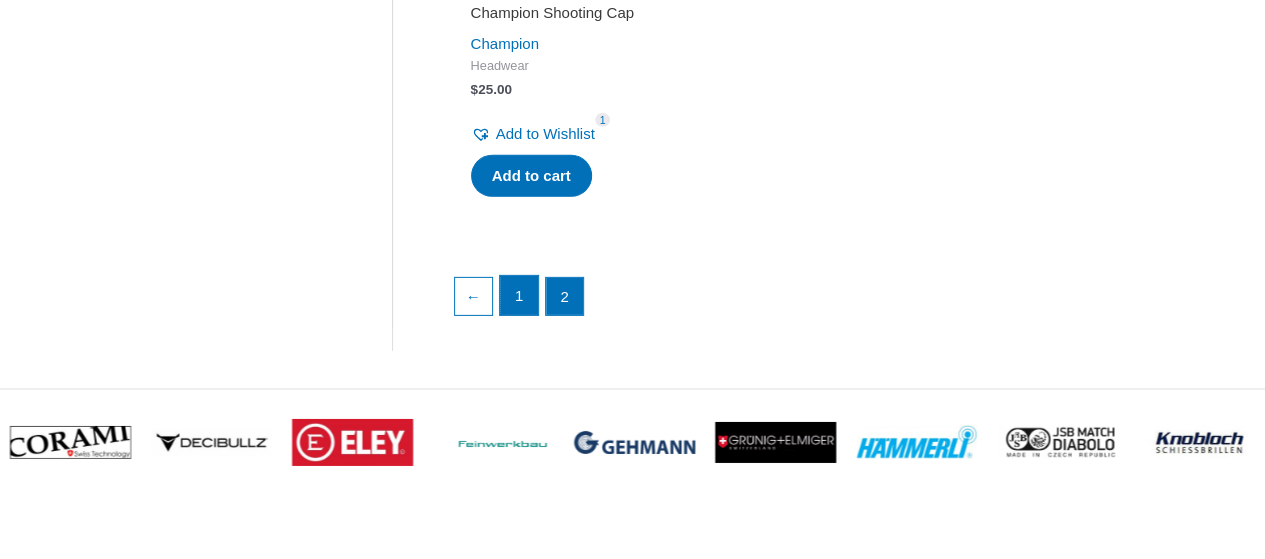 click on "1" at bounding box center (519, 296) 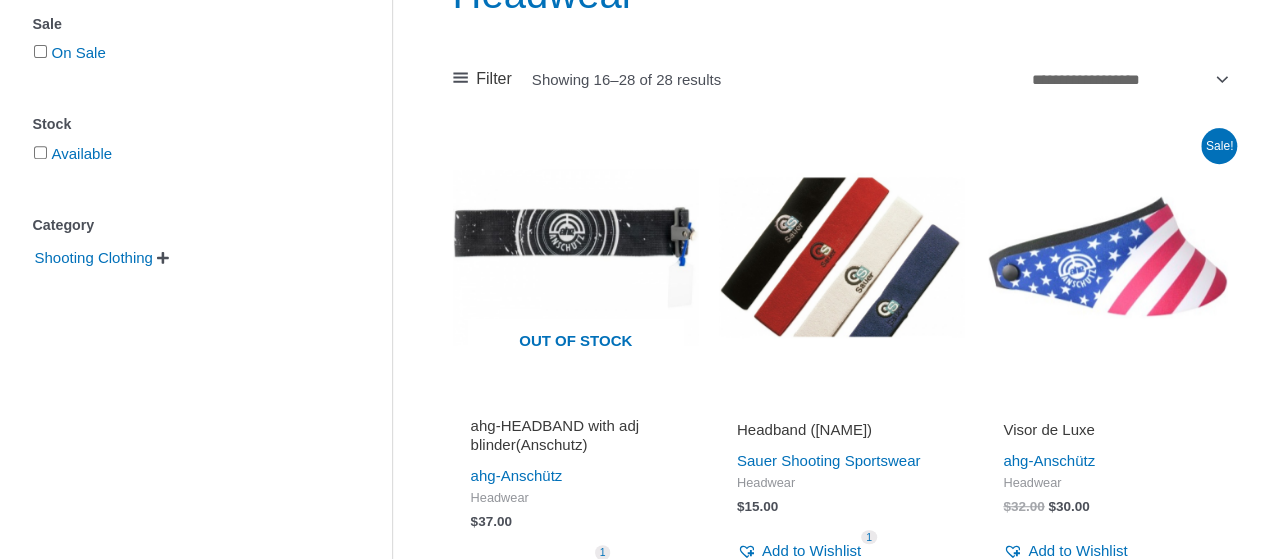 scroll, scrollTop: 0, scrollLeft: 0, axis: both 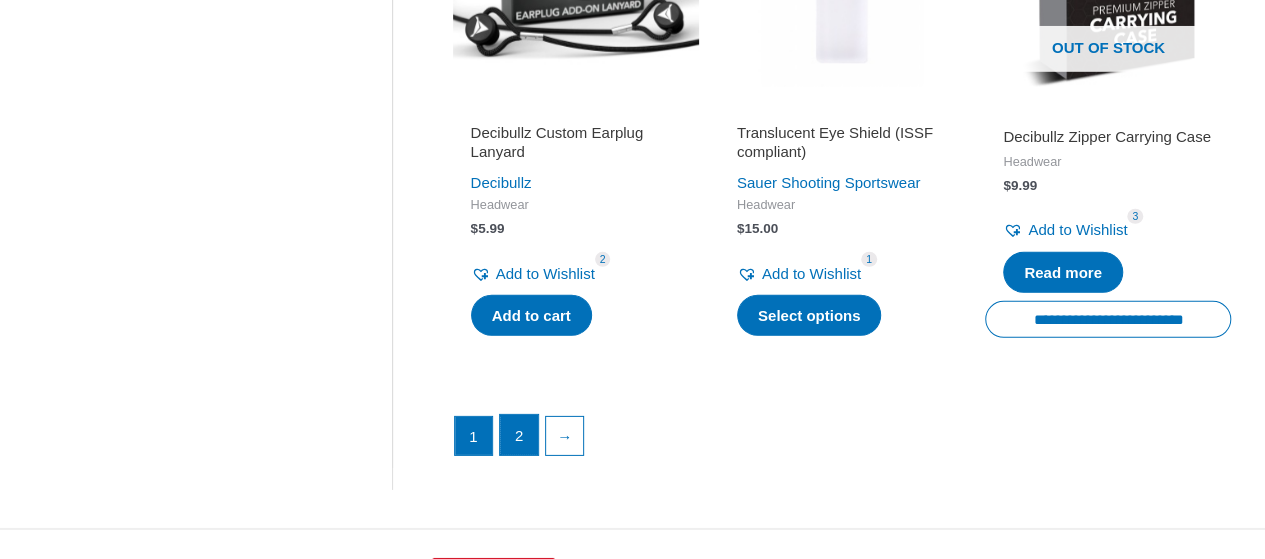click on "2" at bounding box center (519, 435) 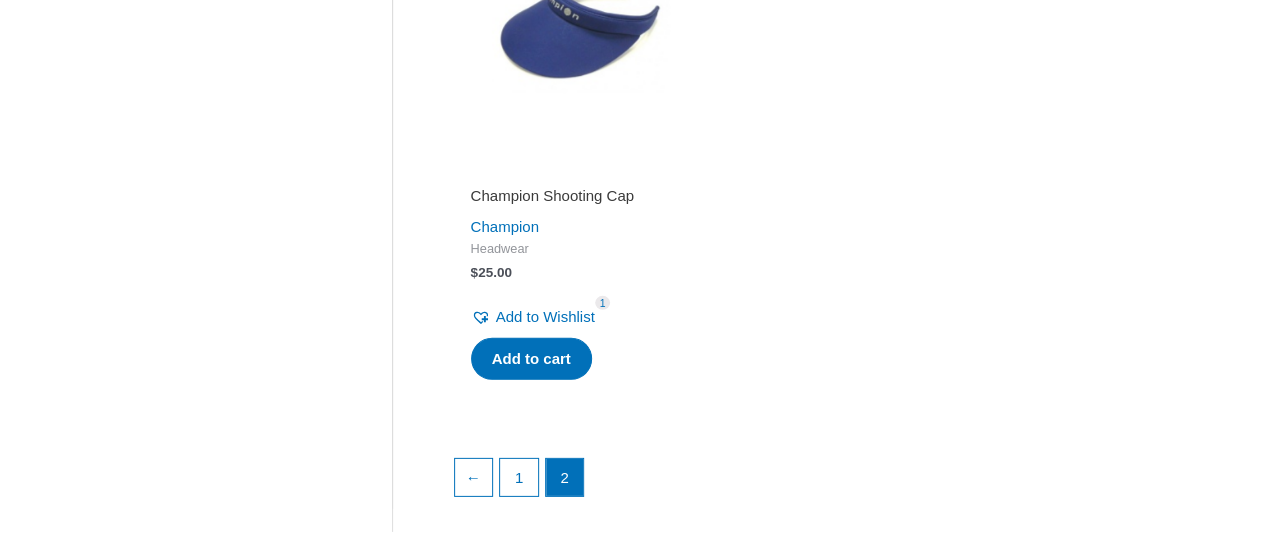 scroll, scrollTop: 2853, scrollLeft: 0, axis: vertical 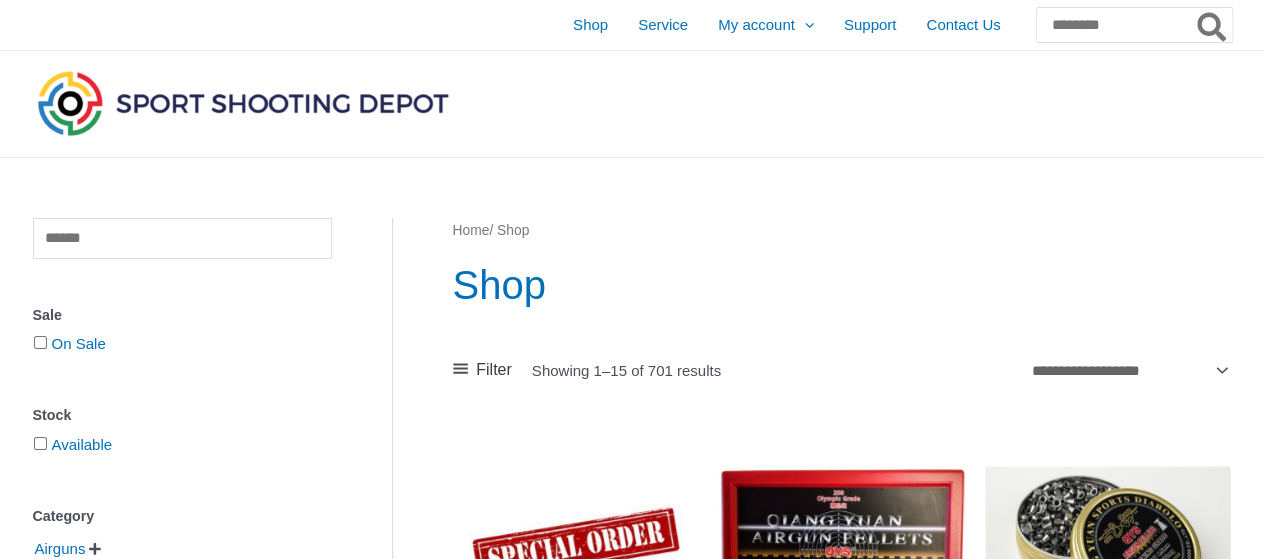click at bounding box center (243, 103) 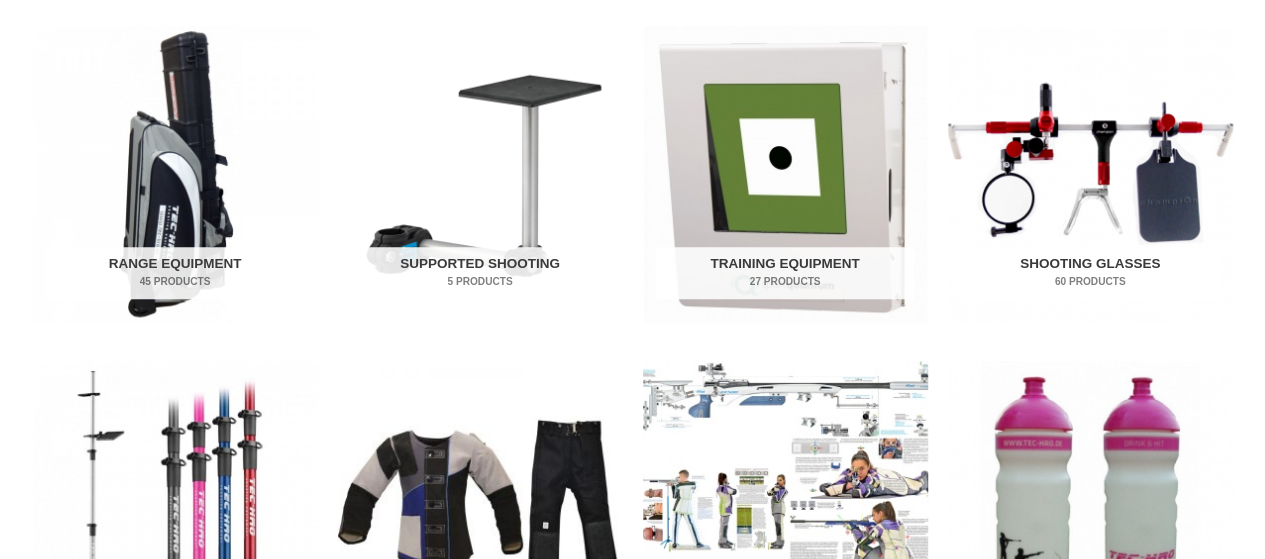 scroll, scrollTop: 712, scrollLeft: 0, axis: vertical 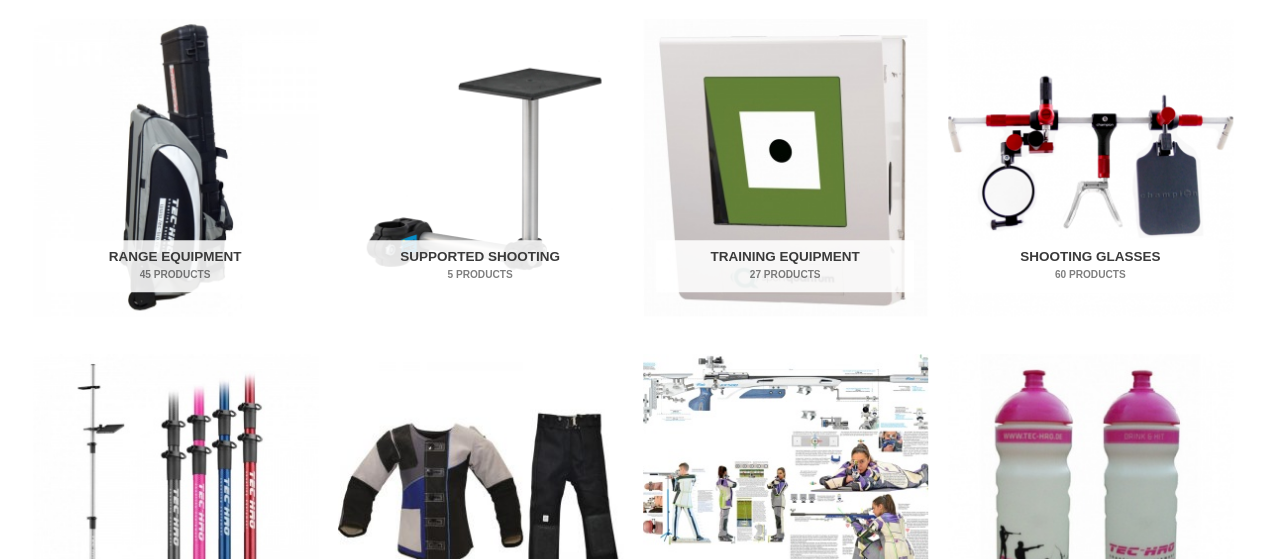click at bounding box center (1090, 167) 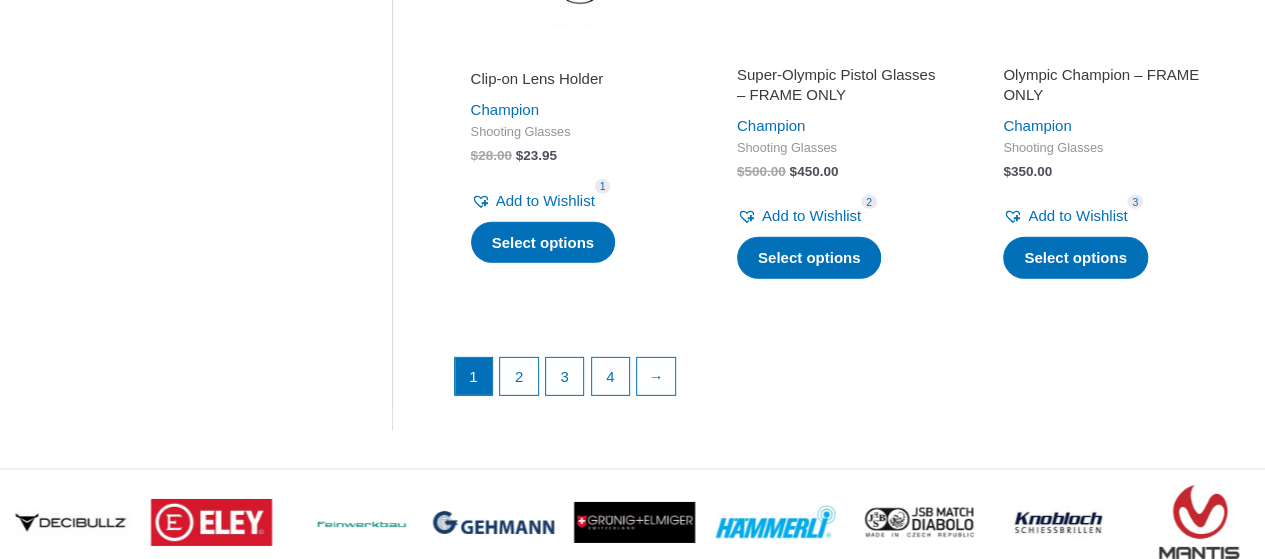 scroll, scrollTop: 2968, scrollLeft: 0, axis: vertical 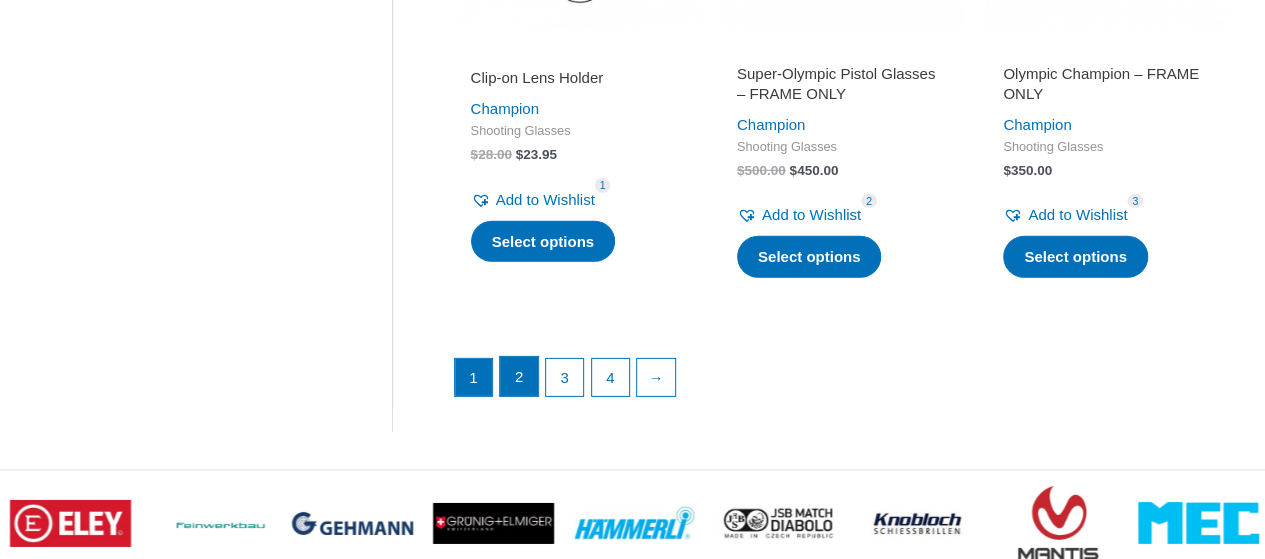 click on "2" at bounding box center (519, 377) 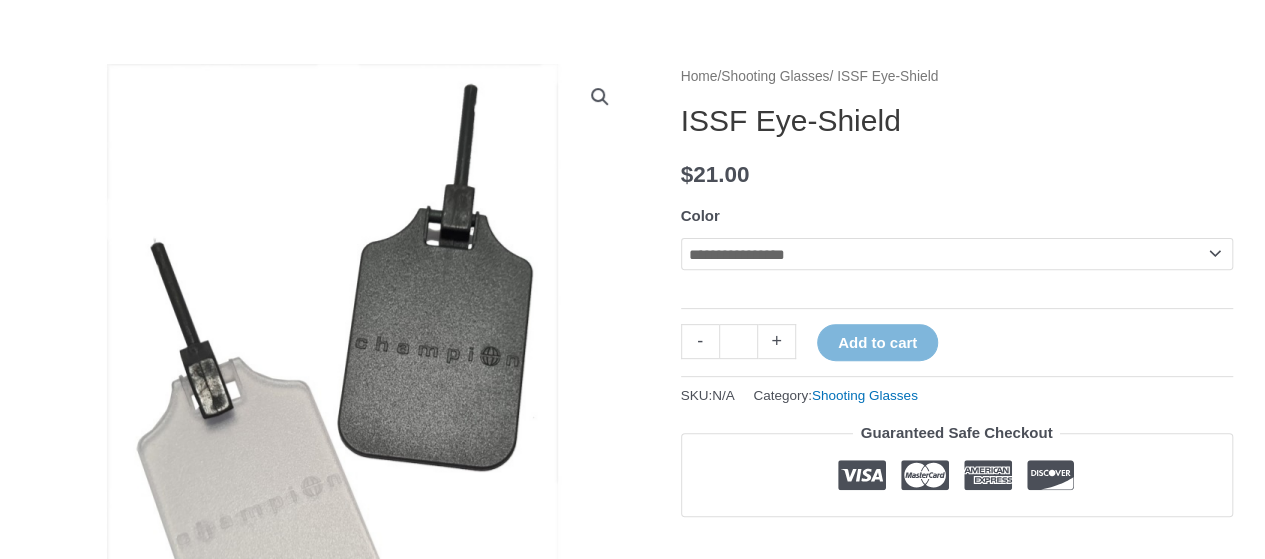 scroll, scrollTop: 207, scrollLeft: 0, axis: vertical 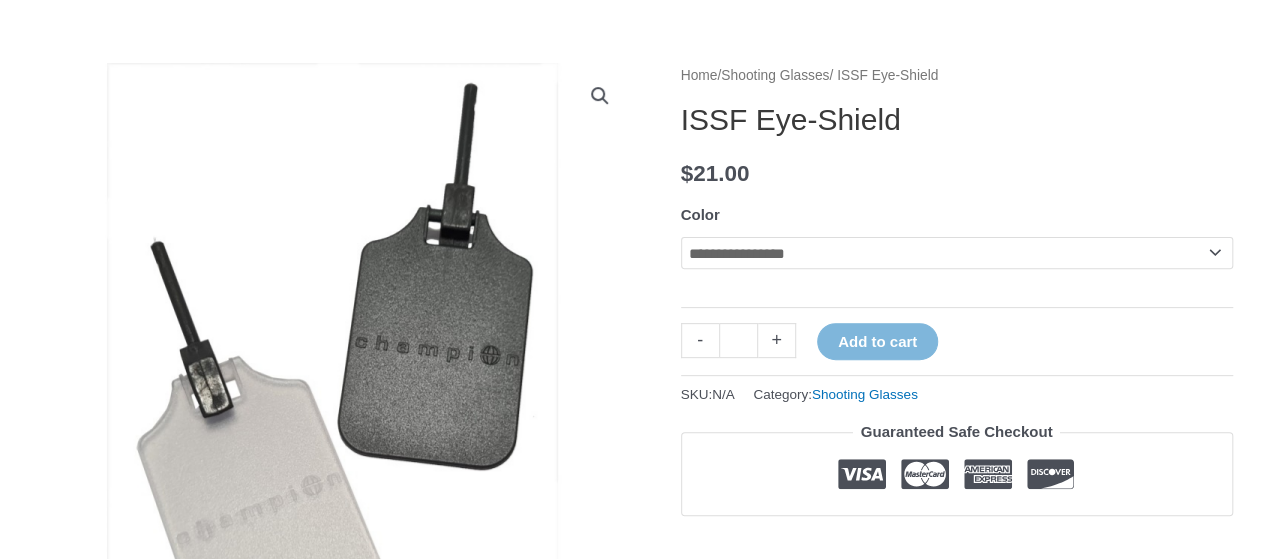 click on "**********" 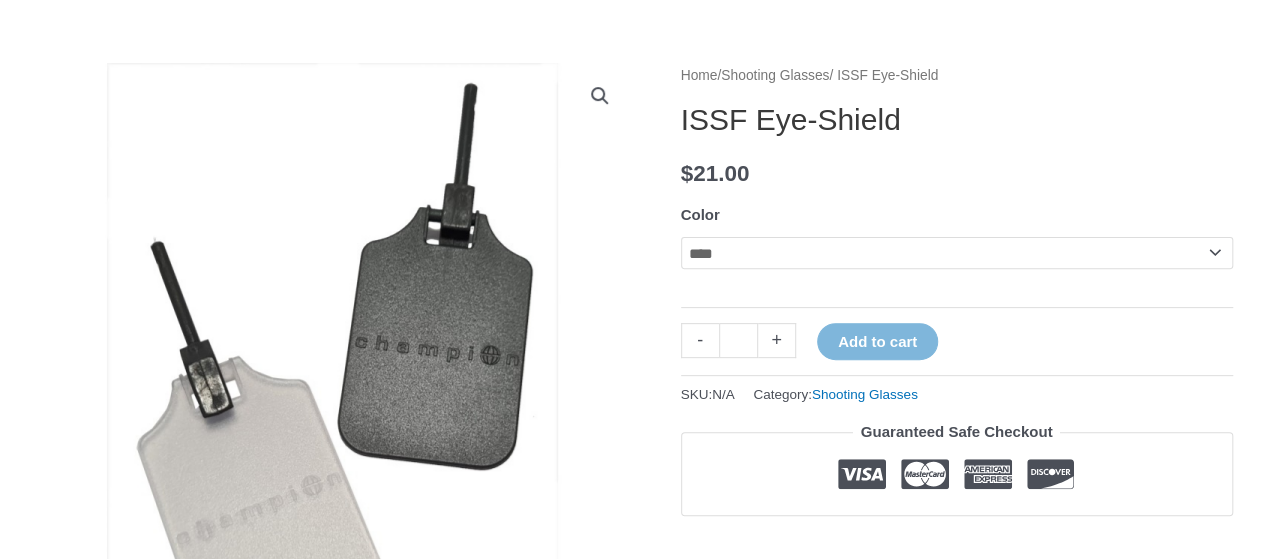 click on "**********" 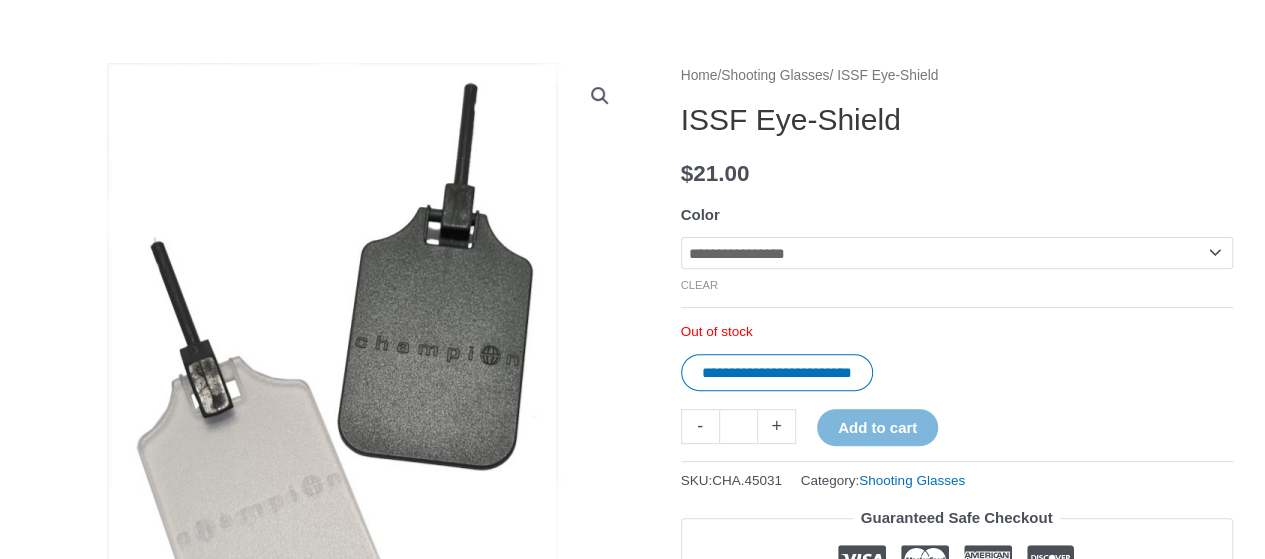 click on "**********" 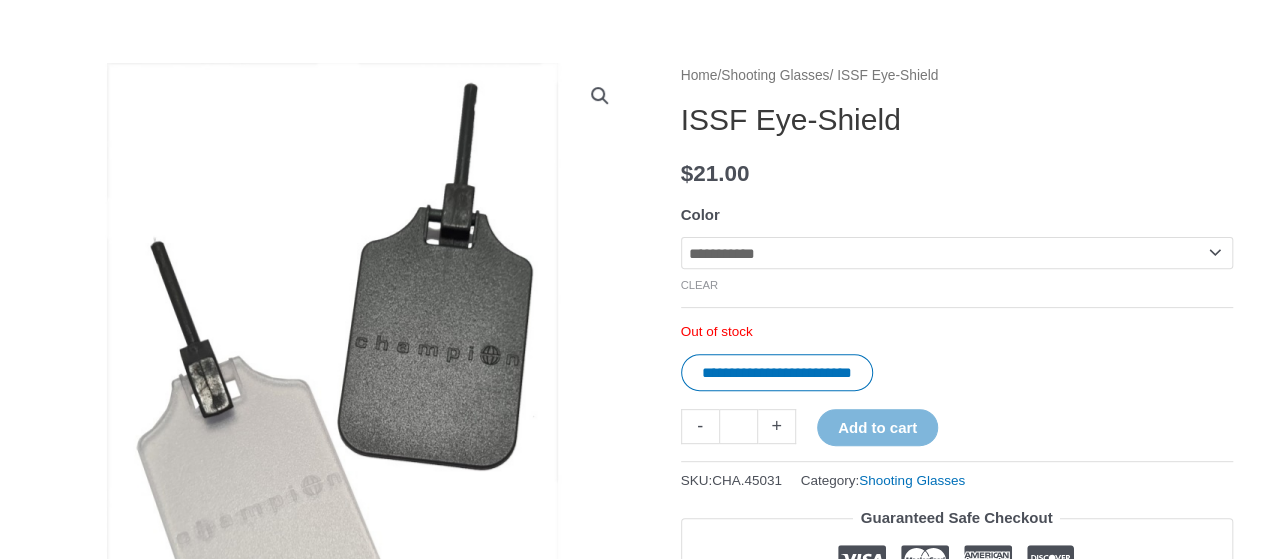 click on "**********" 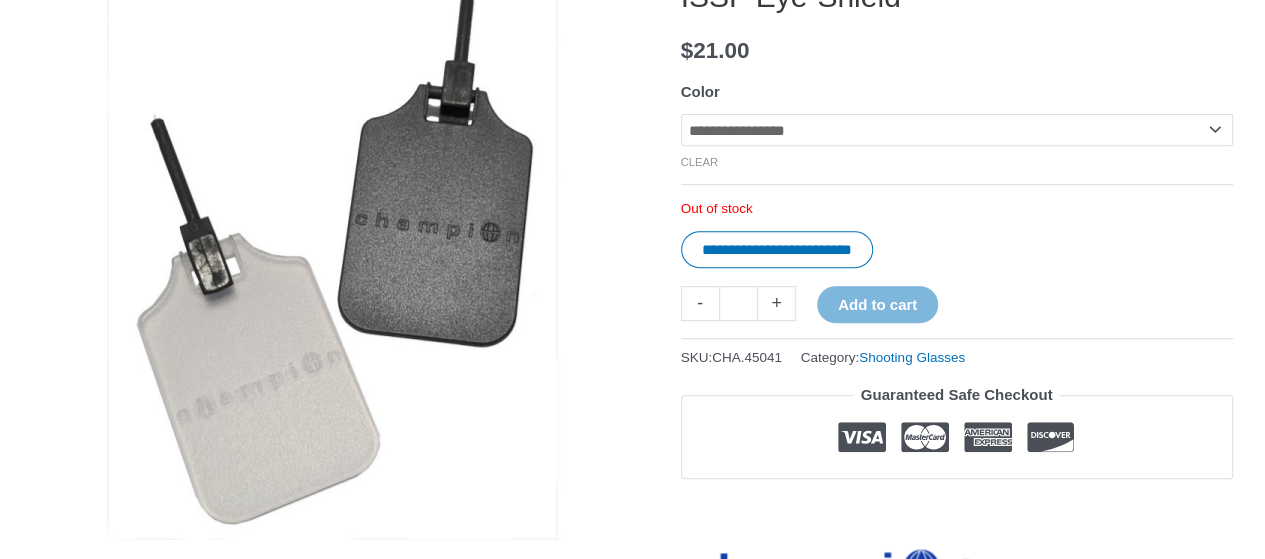 scroll, scrollTop: 388, scrollLeft: 0, axis: vertical 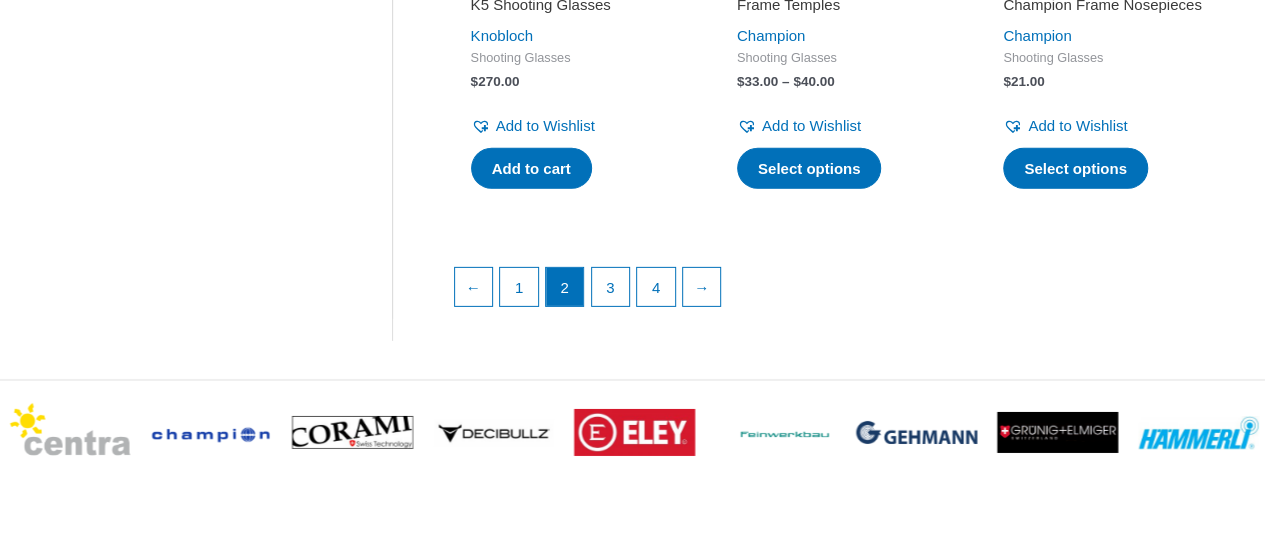 click on "←
1
2
3
4
→" at bounding box center (842, 292) 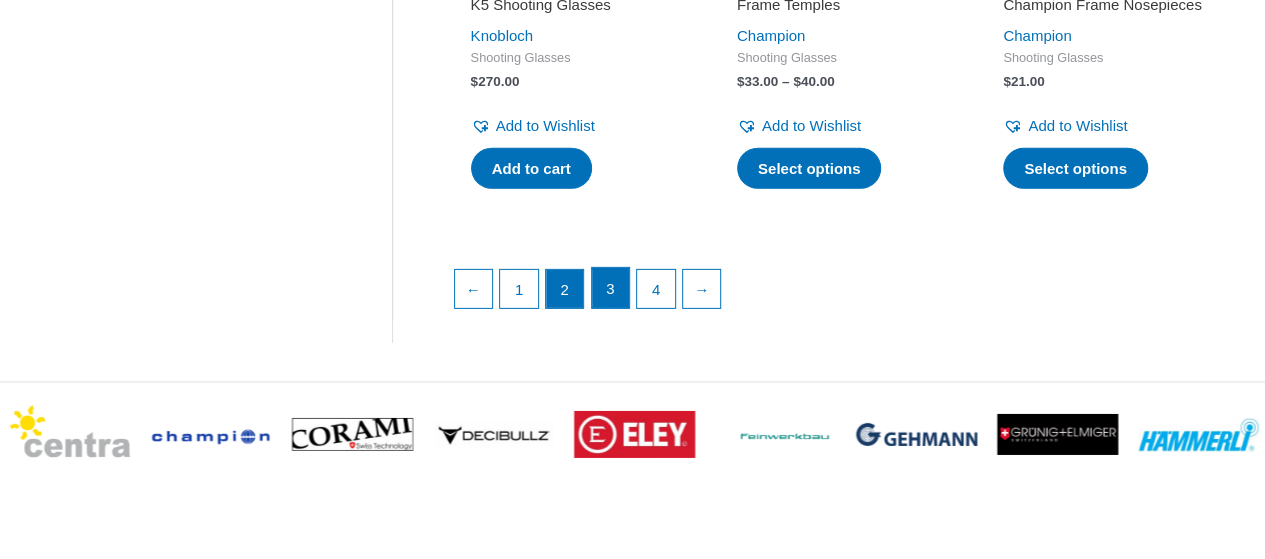 click on "3" at bounding box center [611, 288] 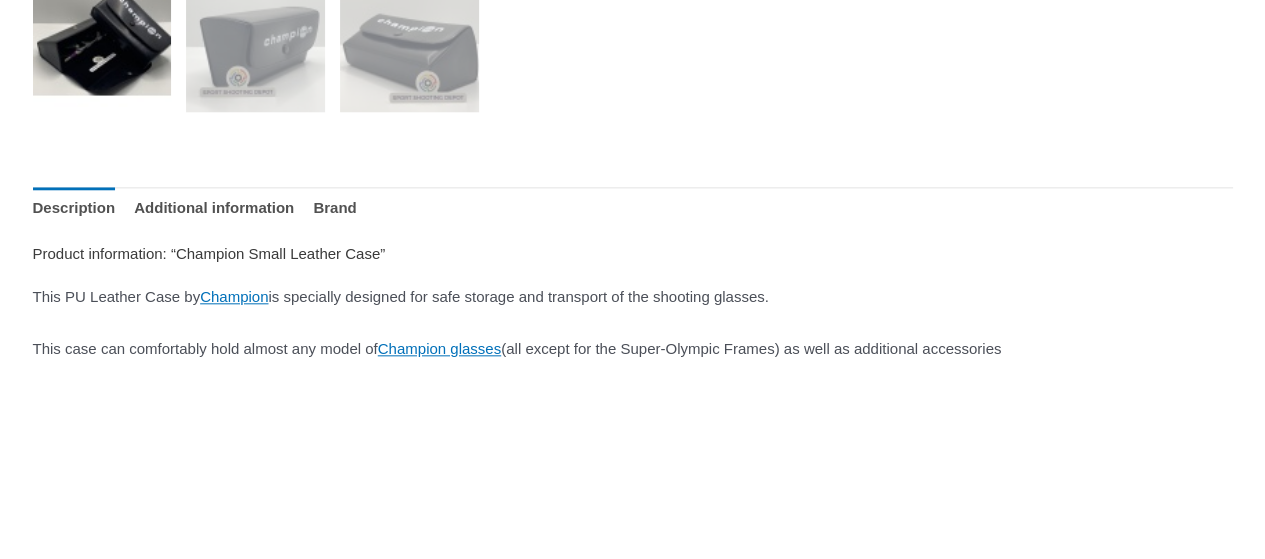 scroll, scrollTop: 913, scrollLeft: 0, axis: vertical 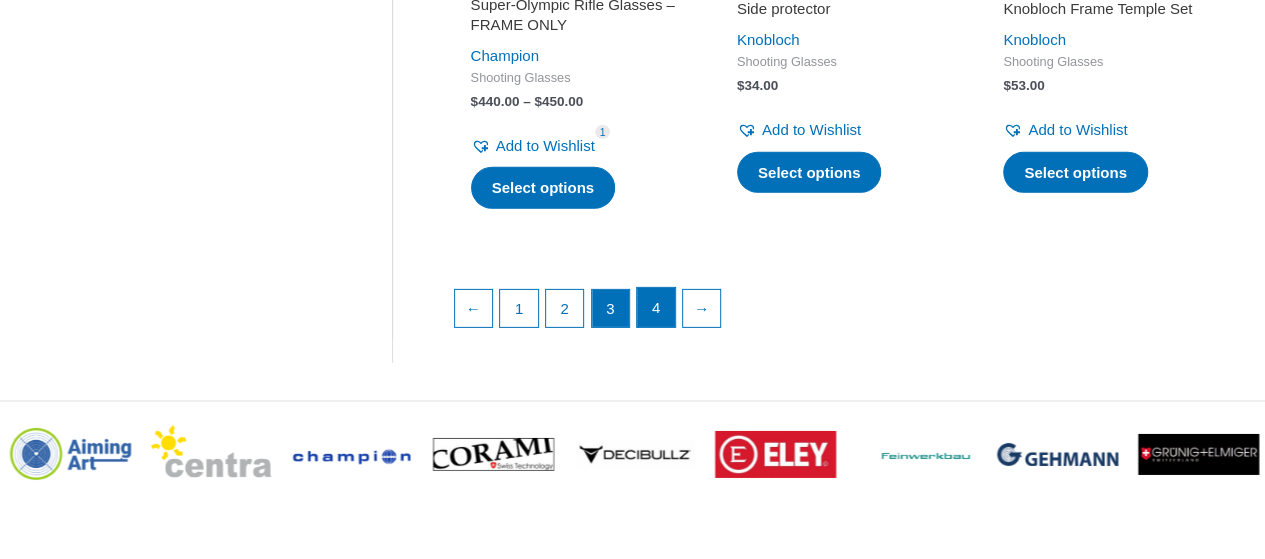 click on "4" at bounding box center [656, 308] 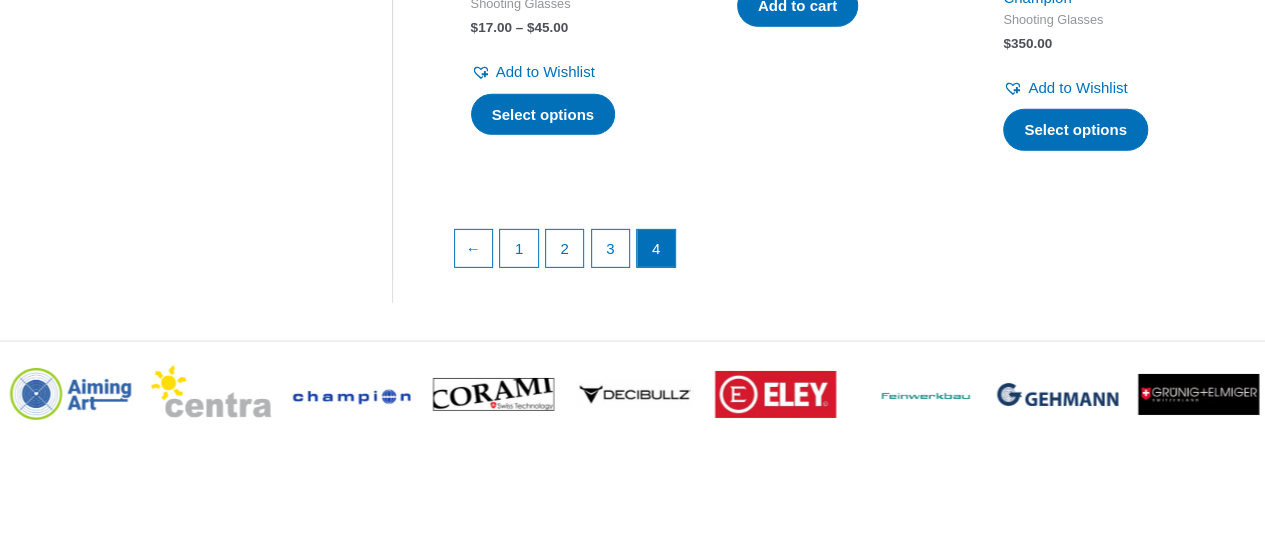 scroll, scrollTop: 3079, scrollLeft: 0, axis: vertical 